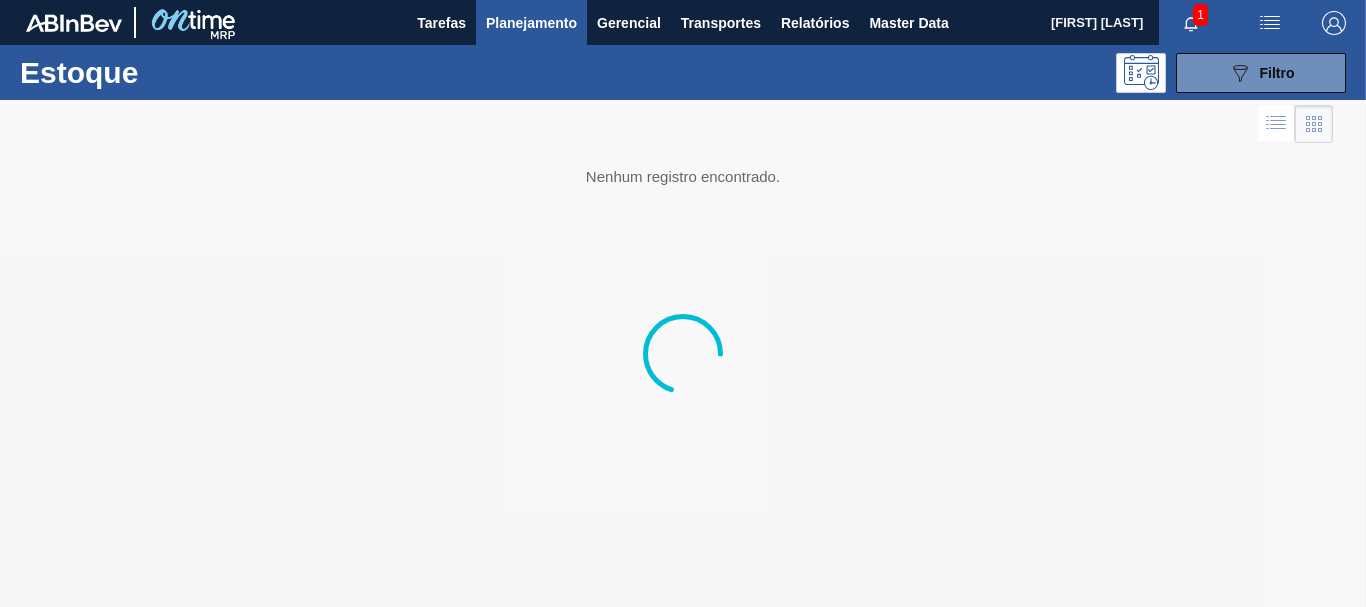 scroll, scrollTop: 0, scrollLeft: 0, axis: both 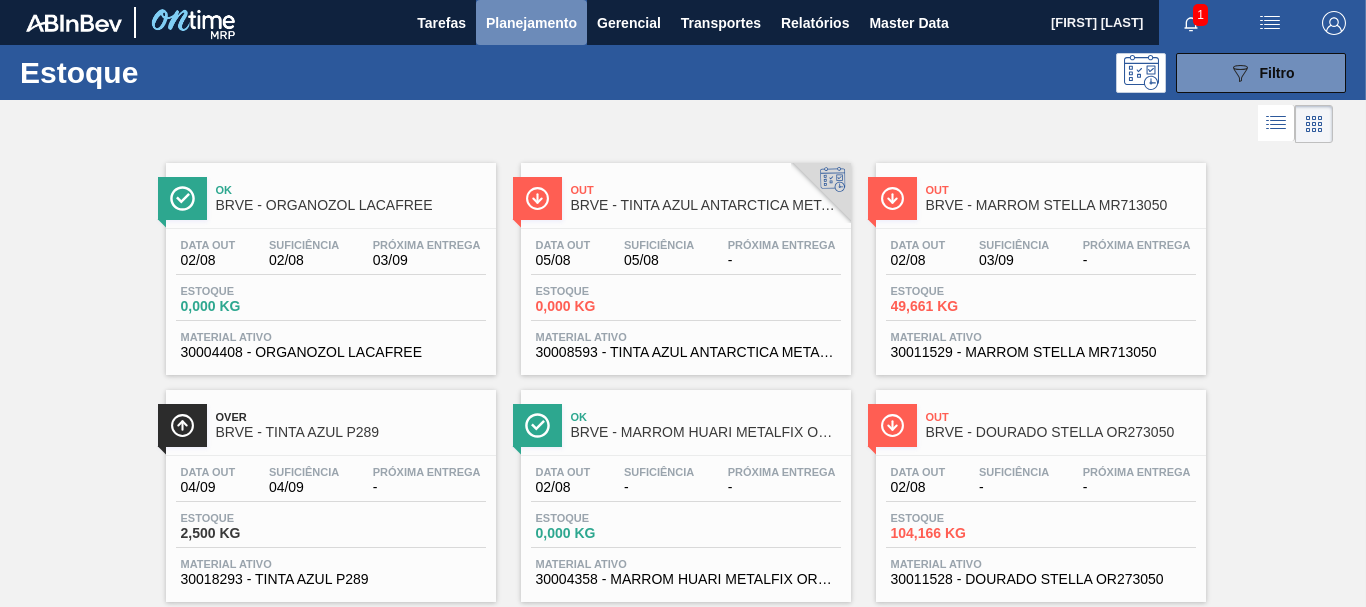 click on "Planejamento" at bounding box center (531, 23) 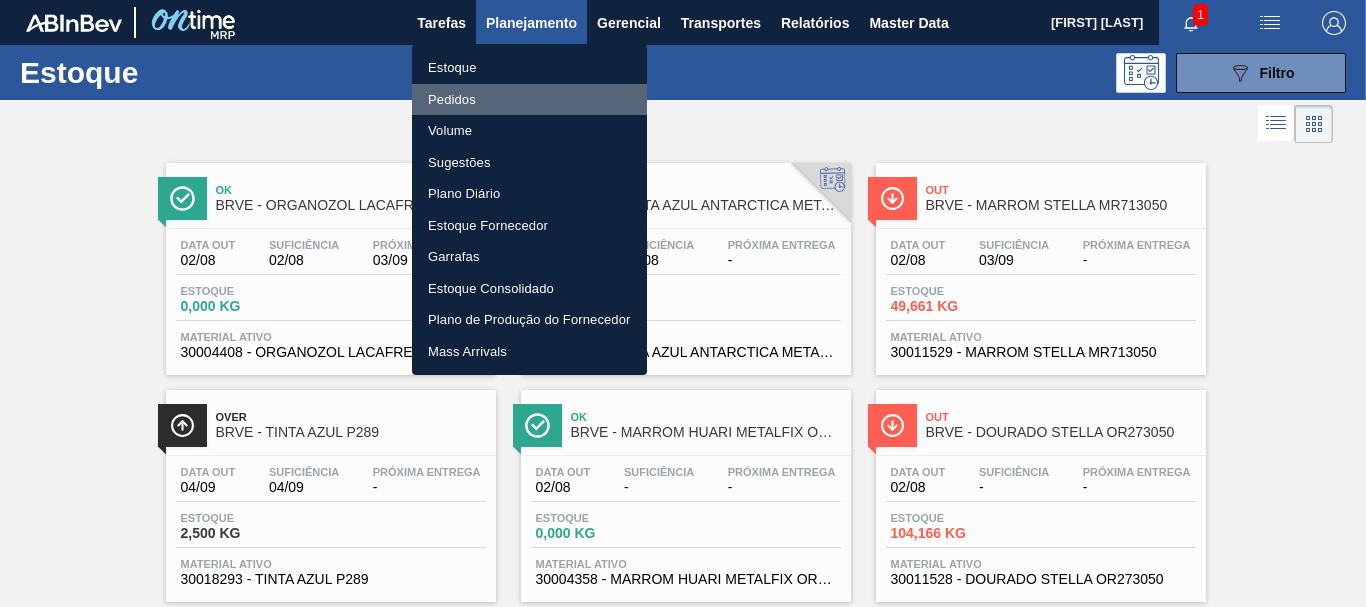 click on "Pedidos" at bounding box center [529, 100] 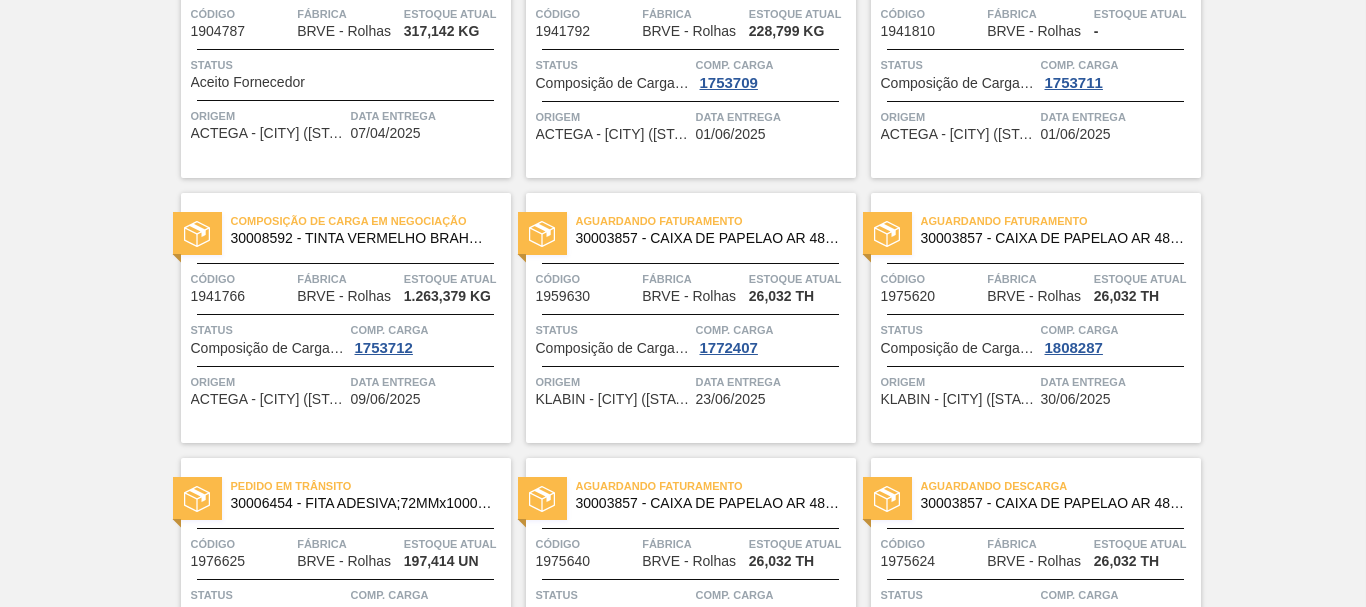 scroll, scrollTop: 600, scrollLeft: 0, axis: vertical 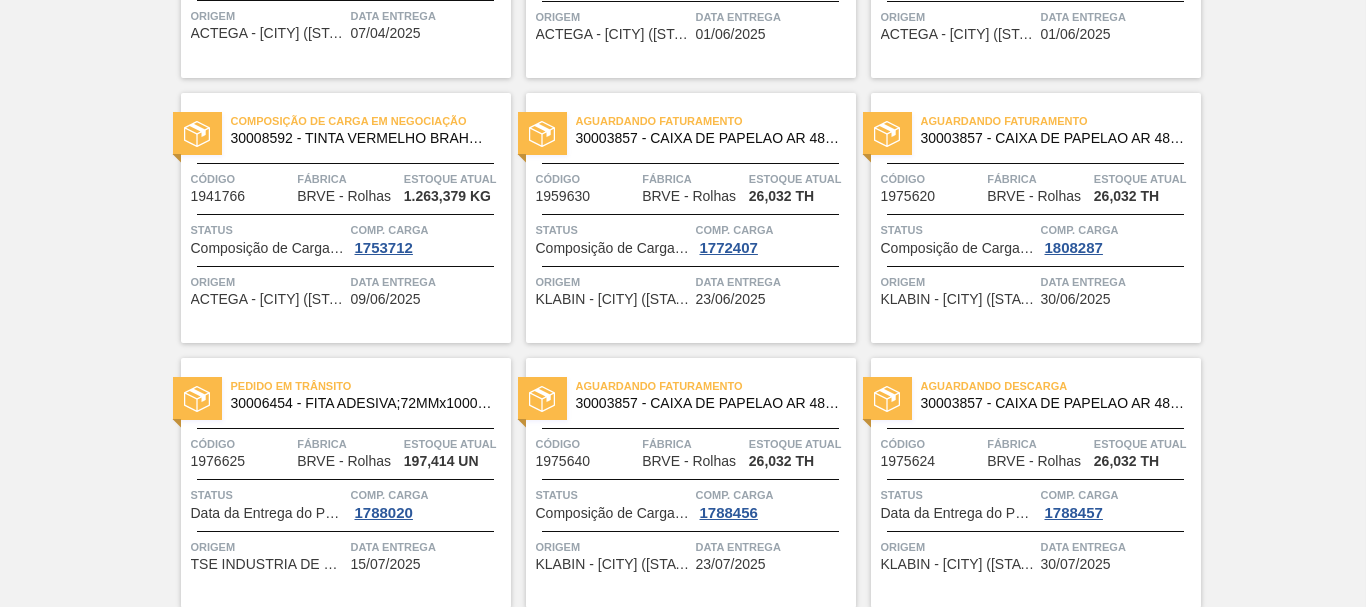 click on "Aguardando Faturamento" at bounding box center (716, 121) 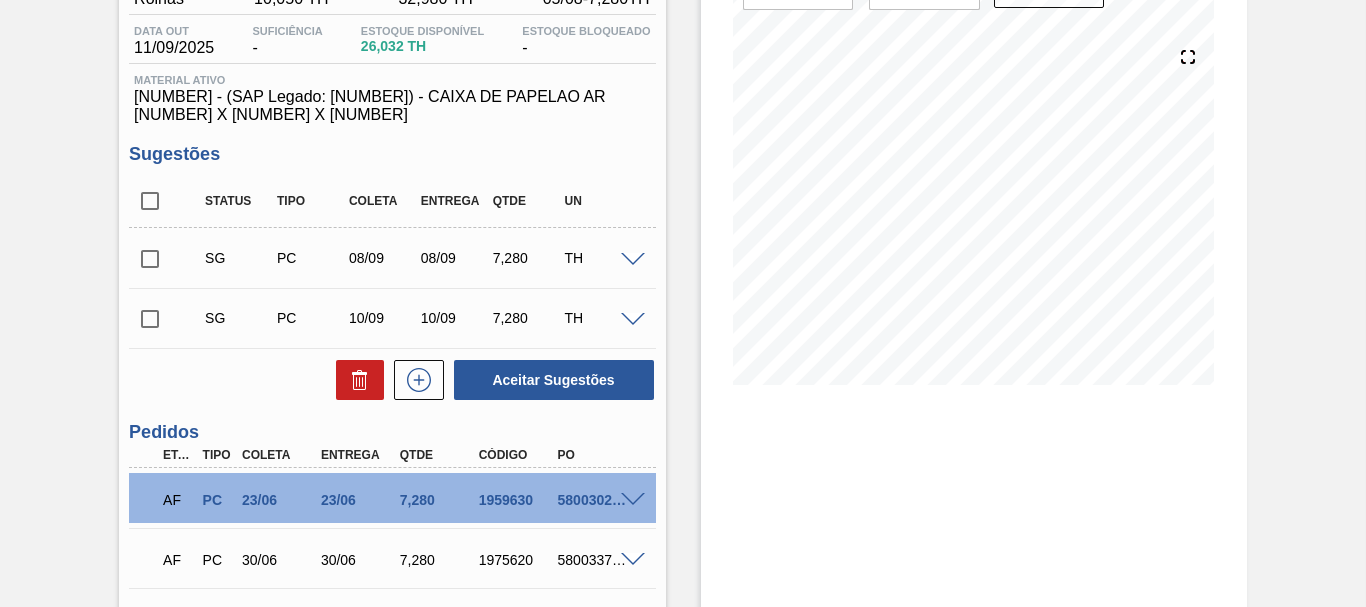 scroll, scrollTop: 300, scrollLeft: 0, axis: vertical 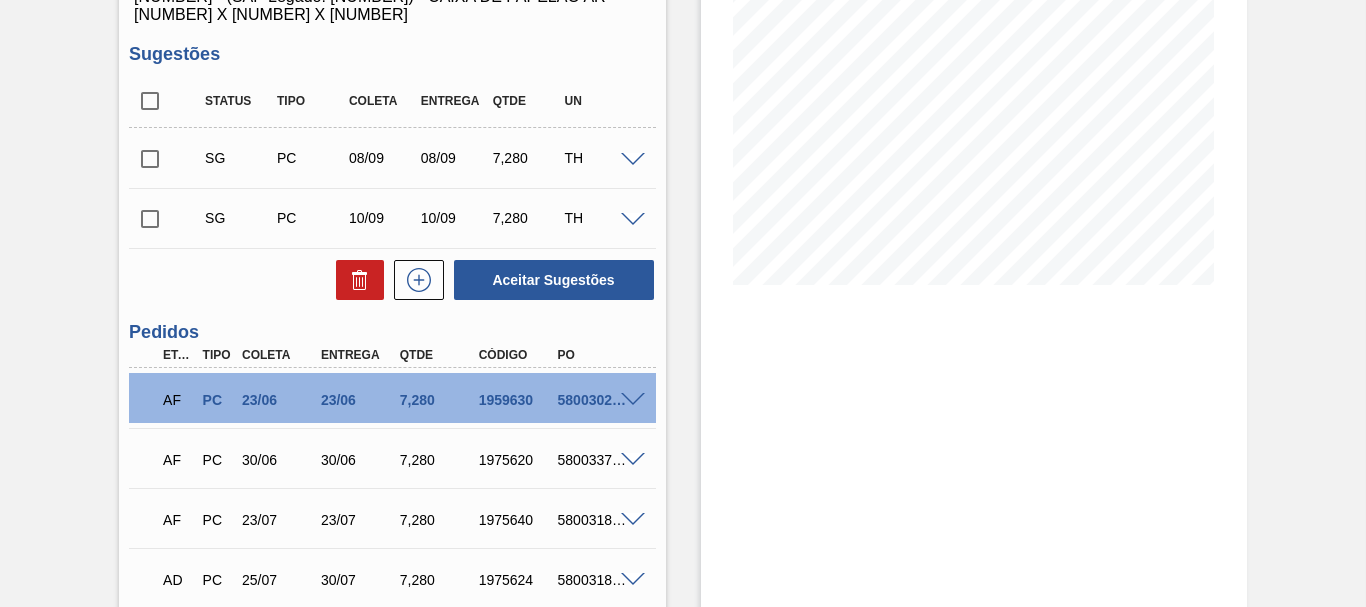 click at bounding box center (636, 398) 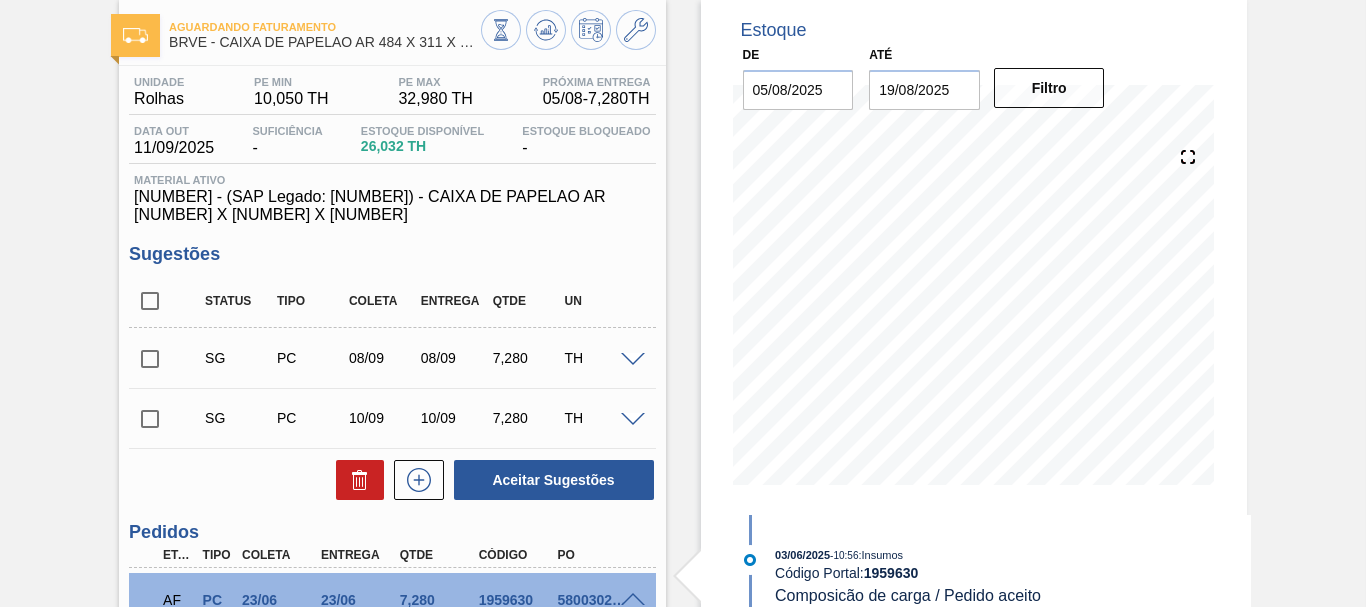 scroll, scrollTop: 300, scrollLeft: 0, axis: vertical 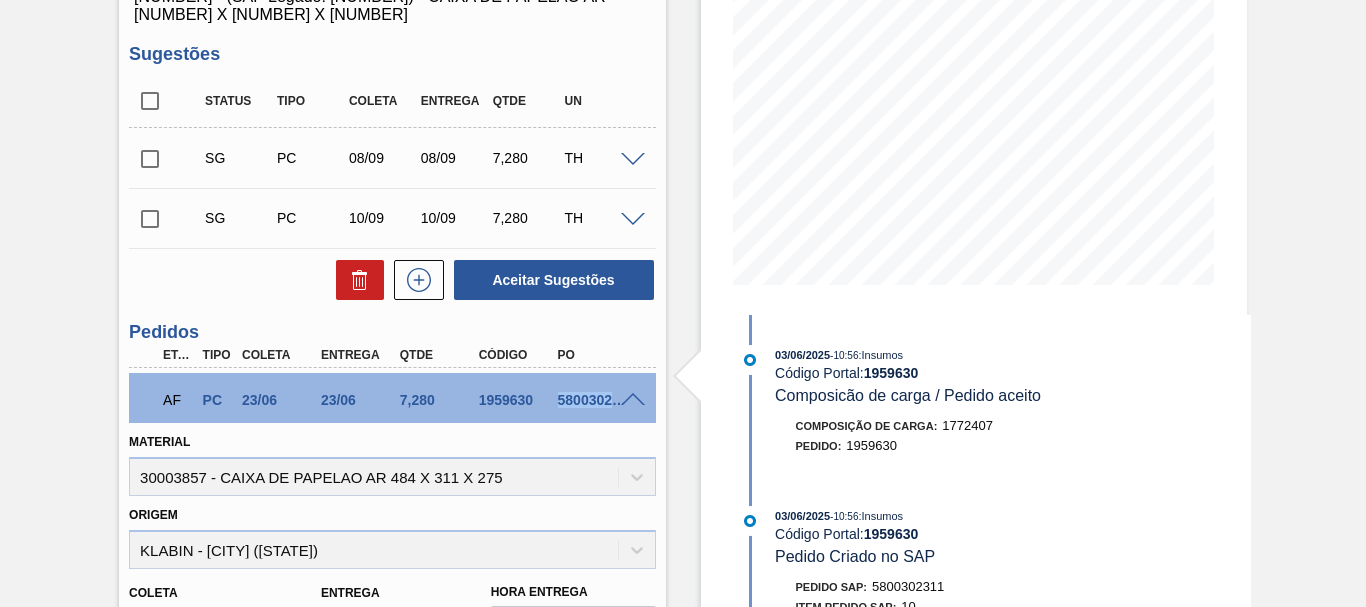 drag, startPoint x: 553, startPoint y: 402, endPoint x: 632, endPoint y: 398, distance: 79.101204 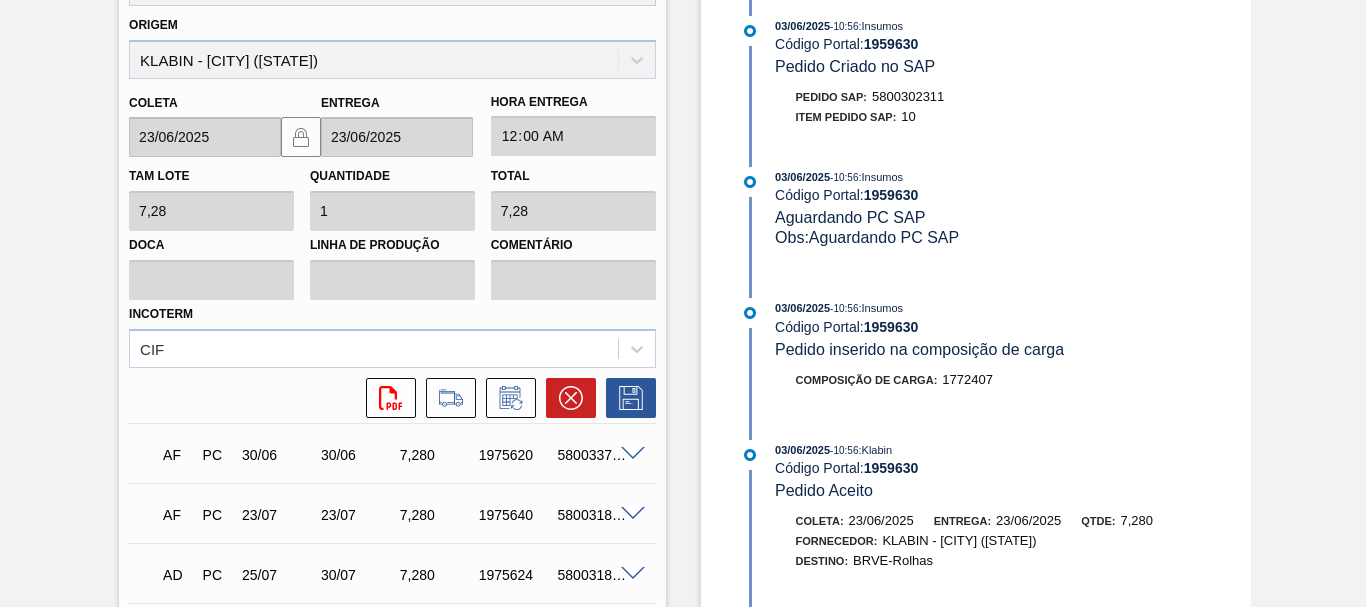 scroll, scrollTop: 890, scrollLeft: 0, axis: vertical 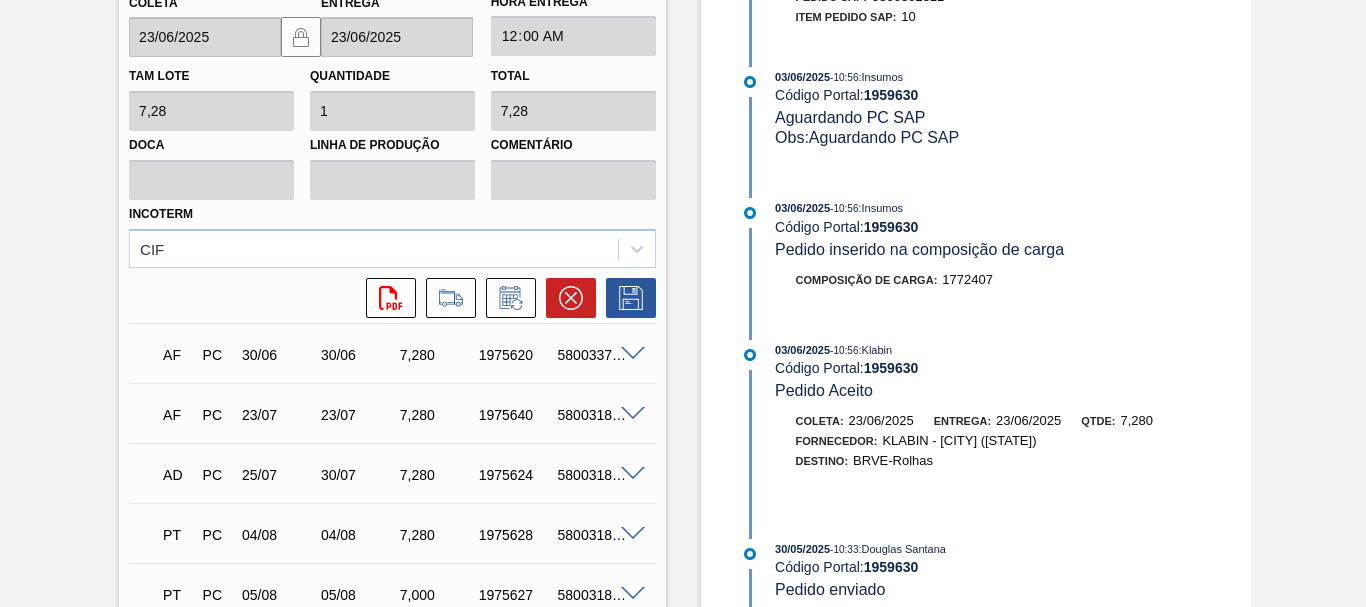 click at bounding box center (633, 354) 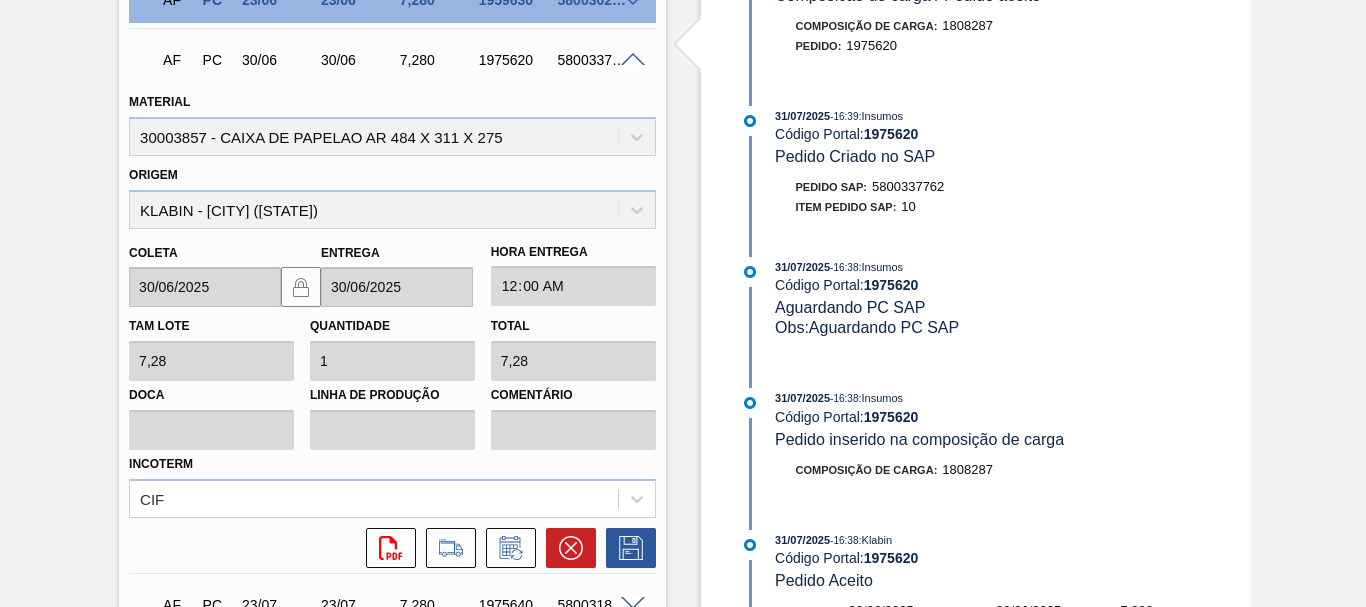 scroll, scrollTop: 900, scrollLeft: 0, axis: vertical 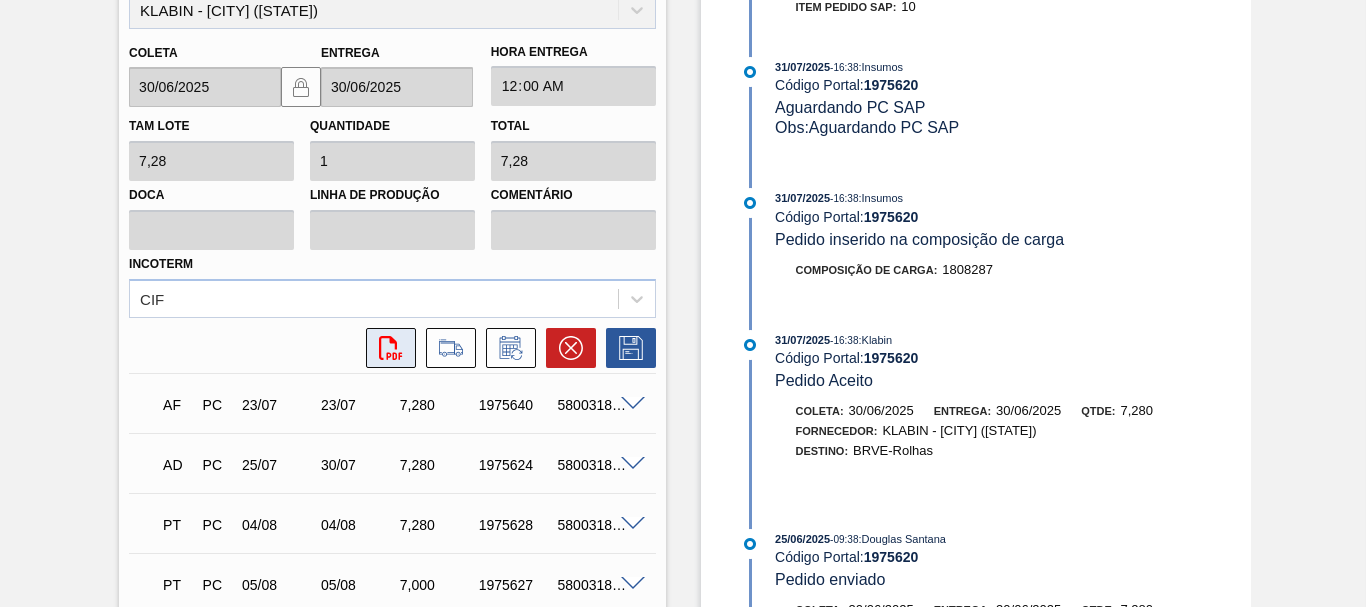 click on "svg{fill:#ff0000}" 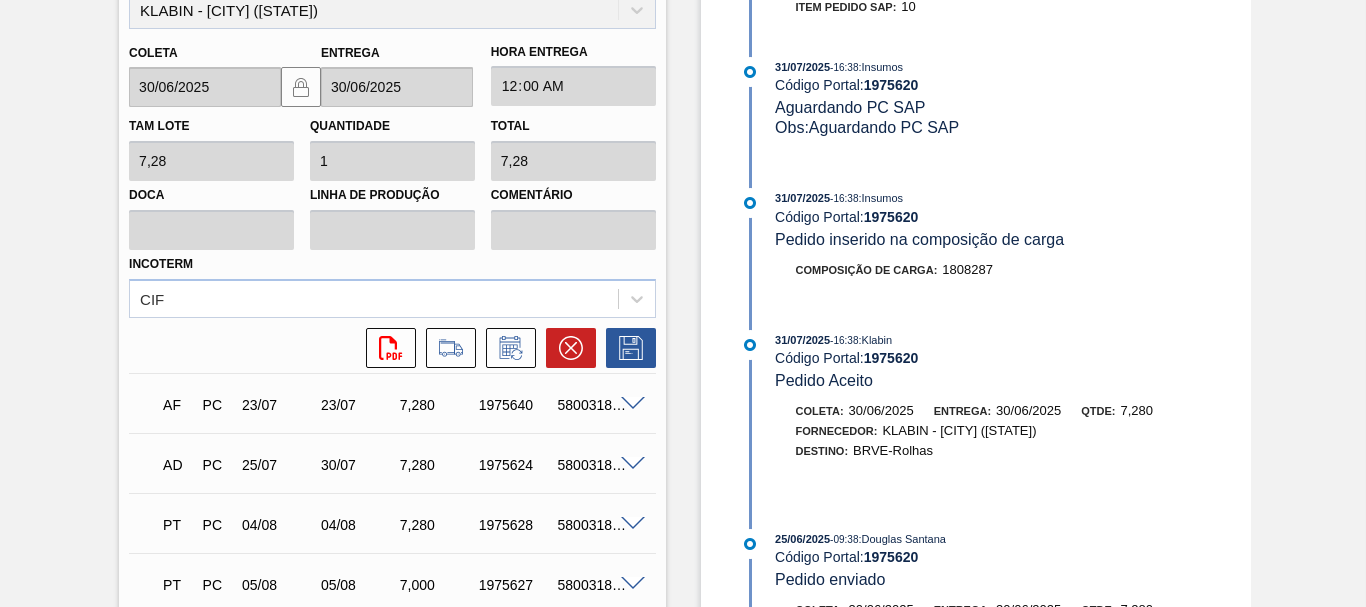 scroll, scrollTop: 1100, scrollLeft: 0, axis: vertical 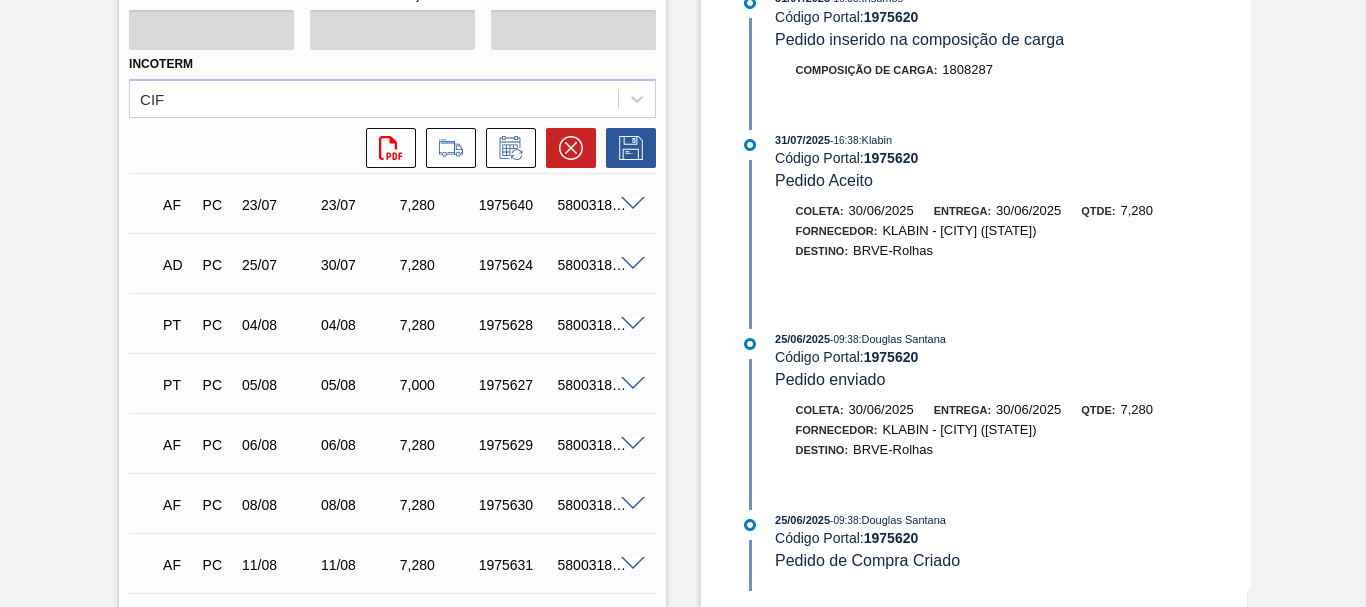 click at bounding box center (633, 324) 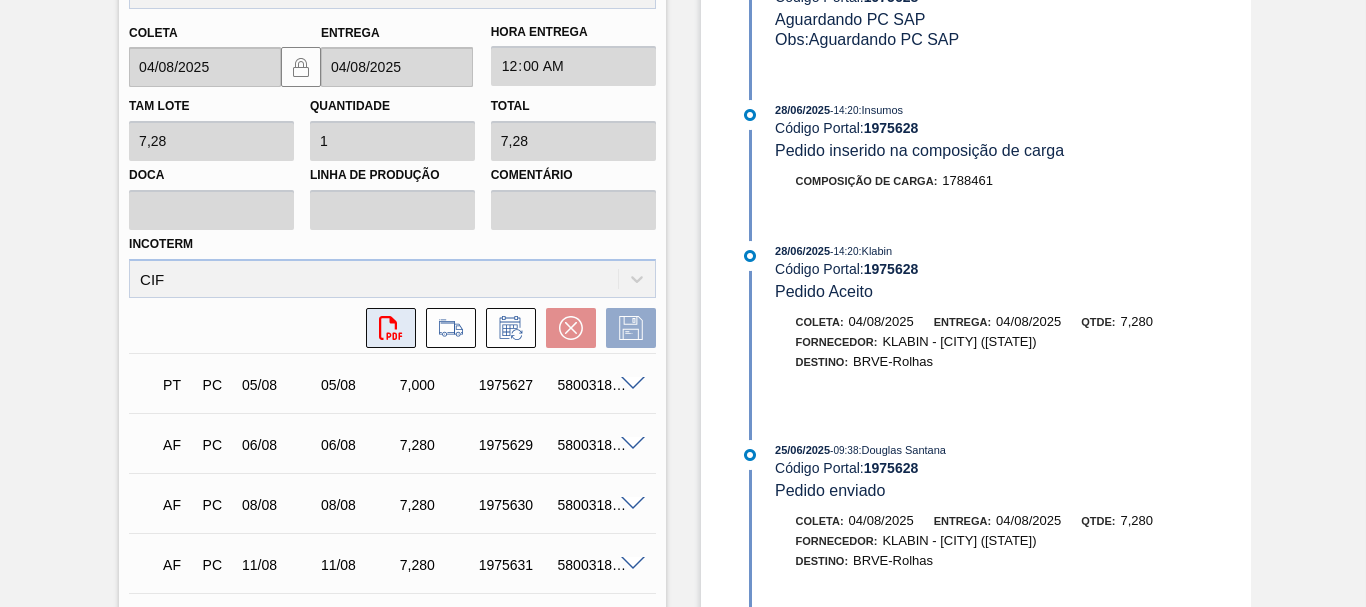 click on "svg{fill:#ff0000}" 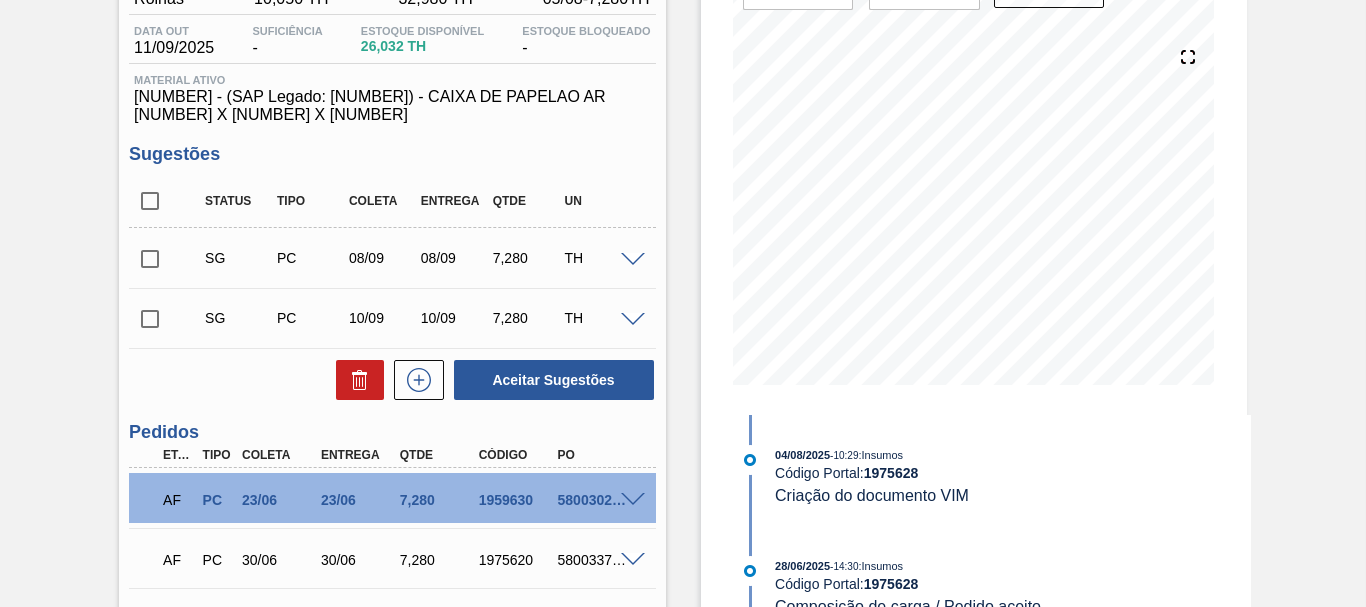 scroll, scrollTop: 0, scrollLeft: 0, axis: both 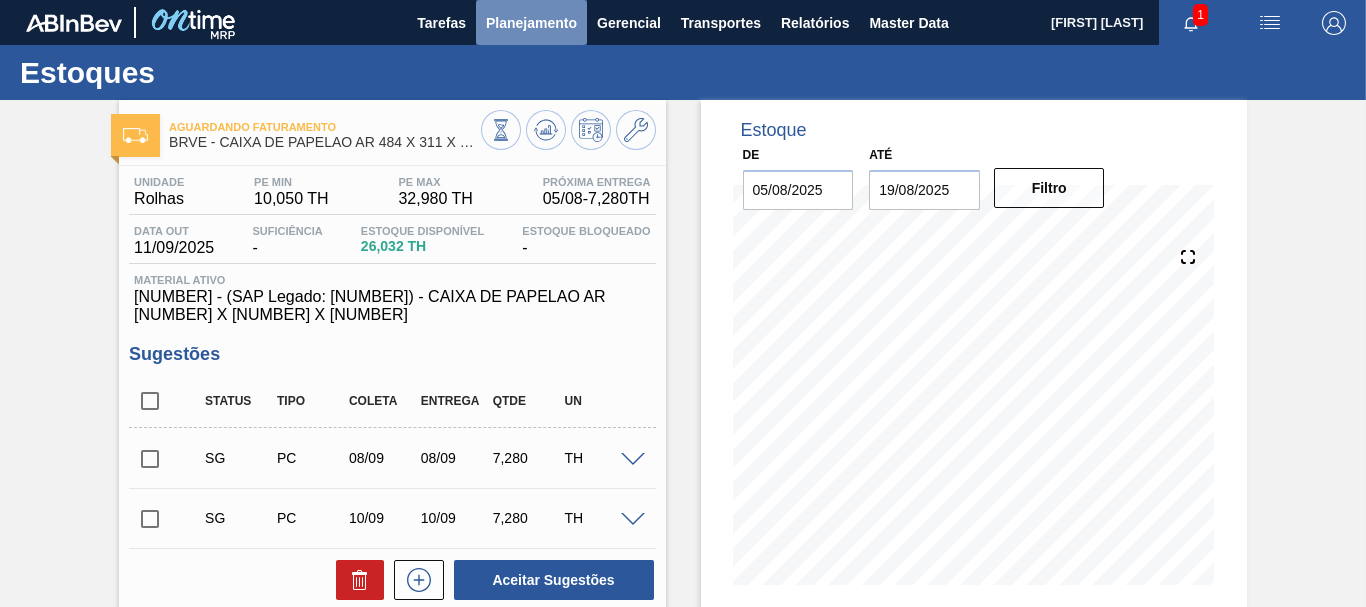 click on "Planejamento" at bounding box center [531, 23] 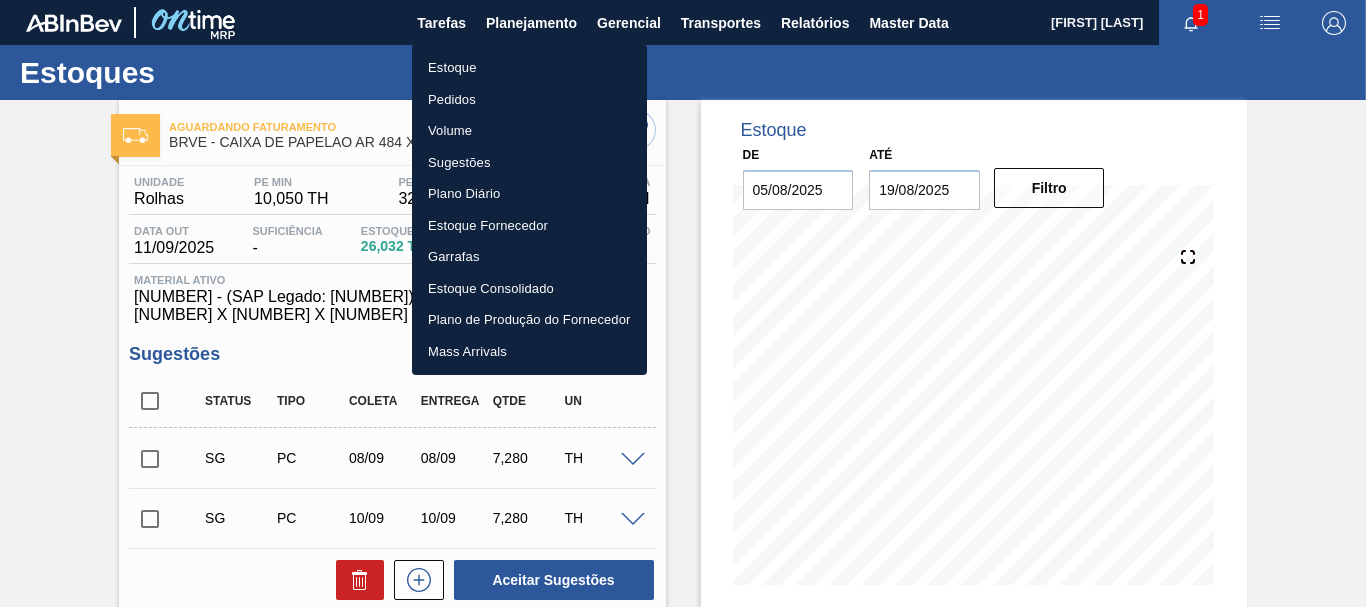 click on "Pedidos" at bounding box center (529, 100) 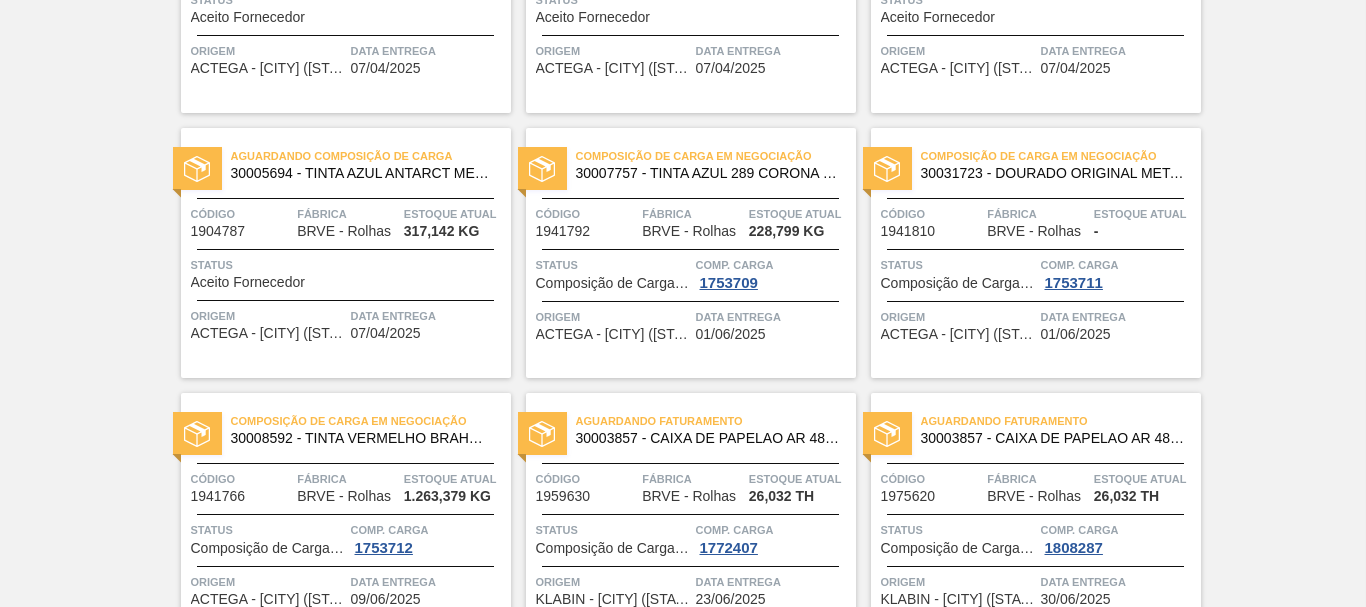 scroll, scrollTop: 0, scrollLeft: 0, axis: both 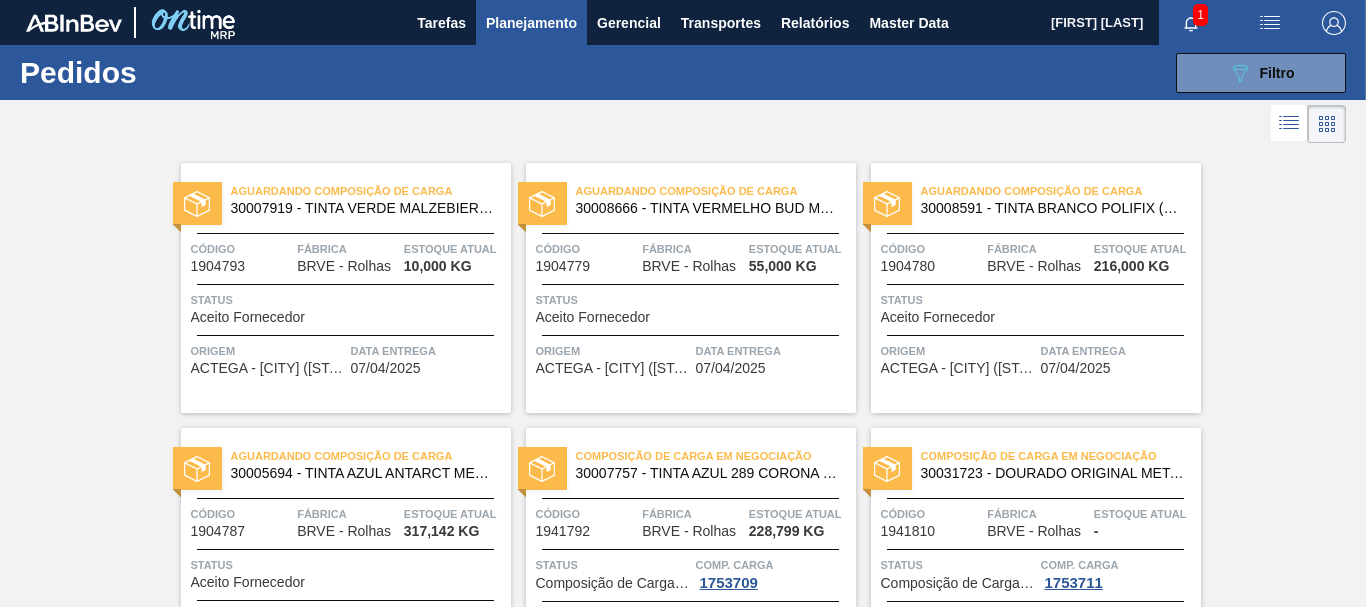 click on "Planejamento" at bounding box center [531, 23] 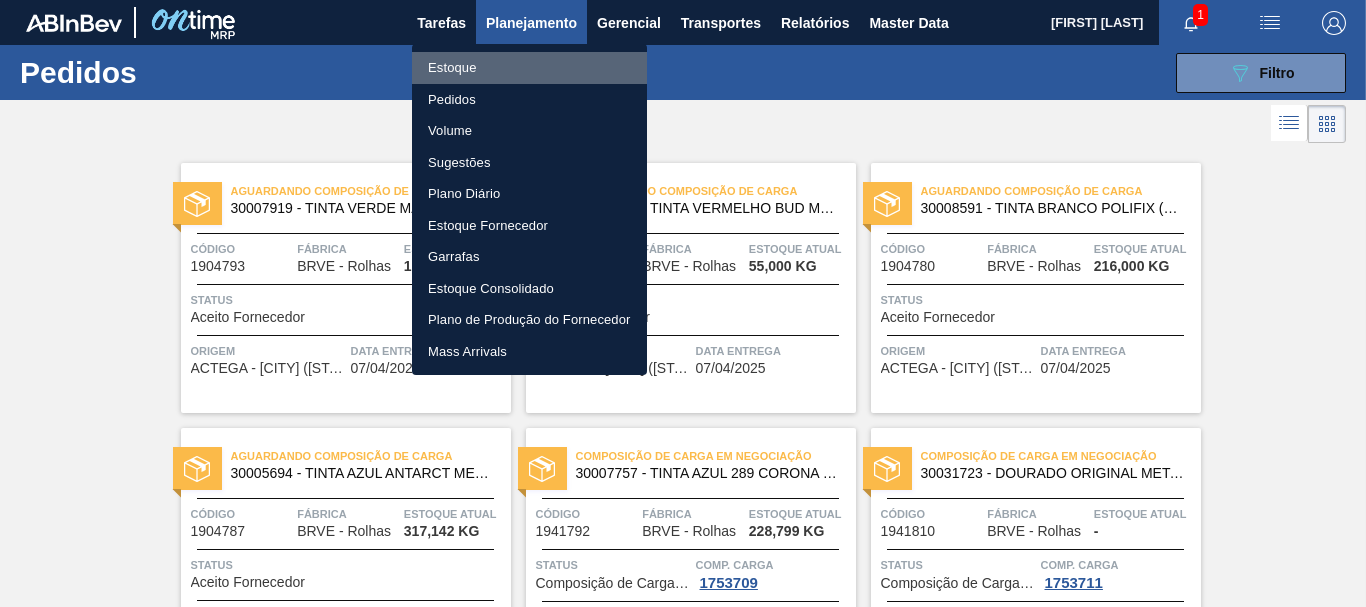 click on "Estoque" at bounding box center (529, 68) 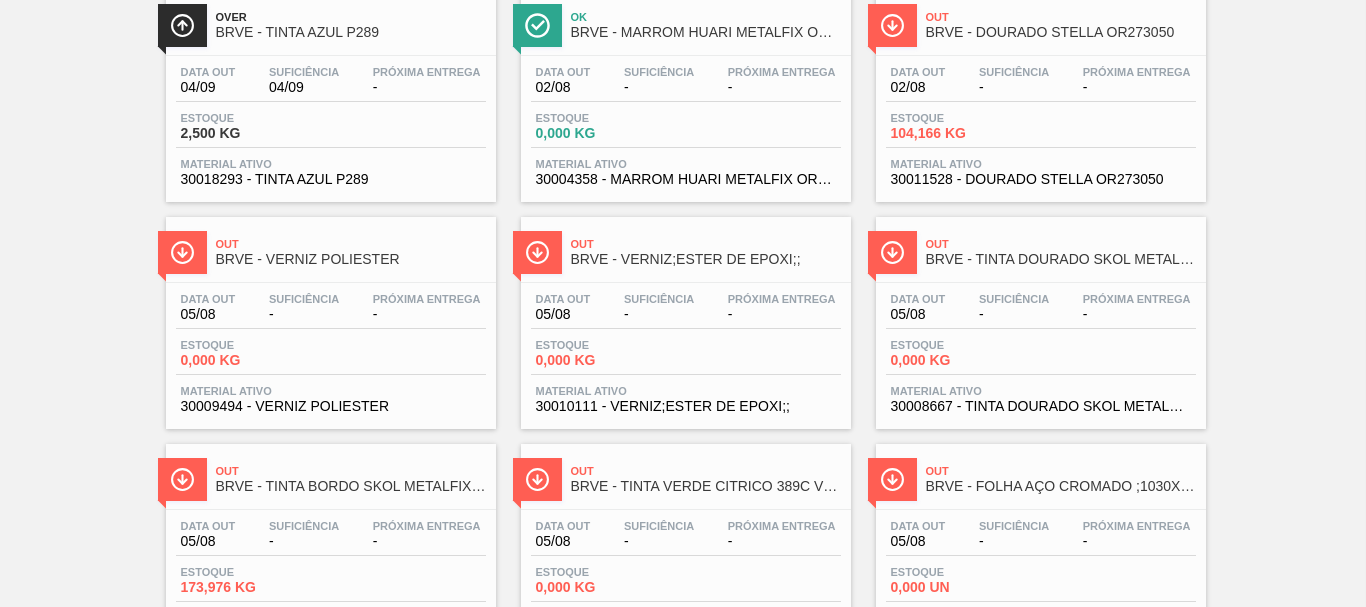 scroll, scrollTop: 0, scrollLeft: 0, axis: both 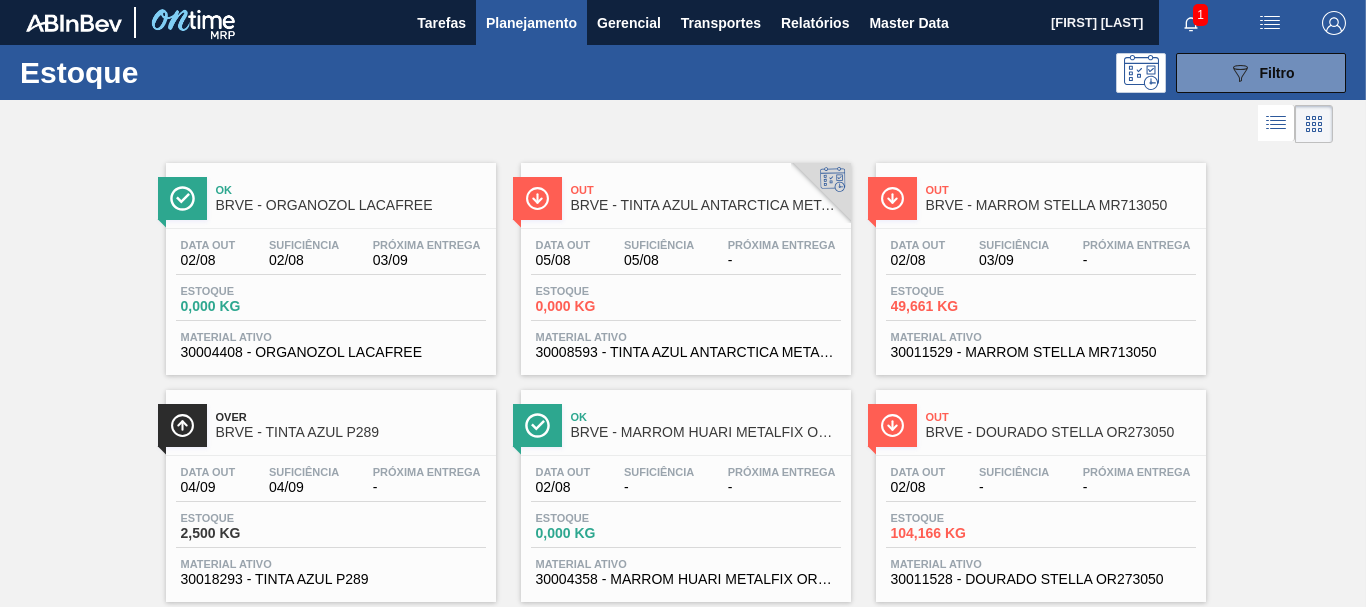 click on "Planejamento" at bounding box center [531, 23] 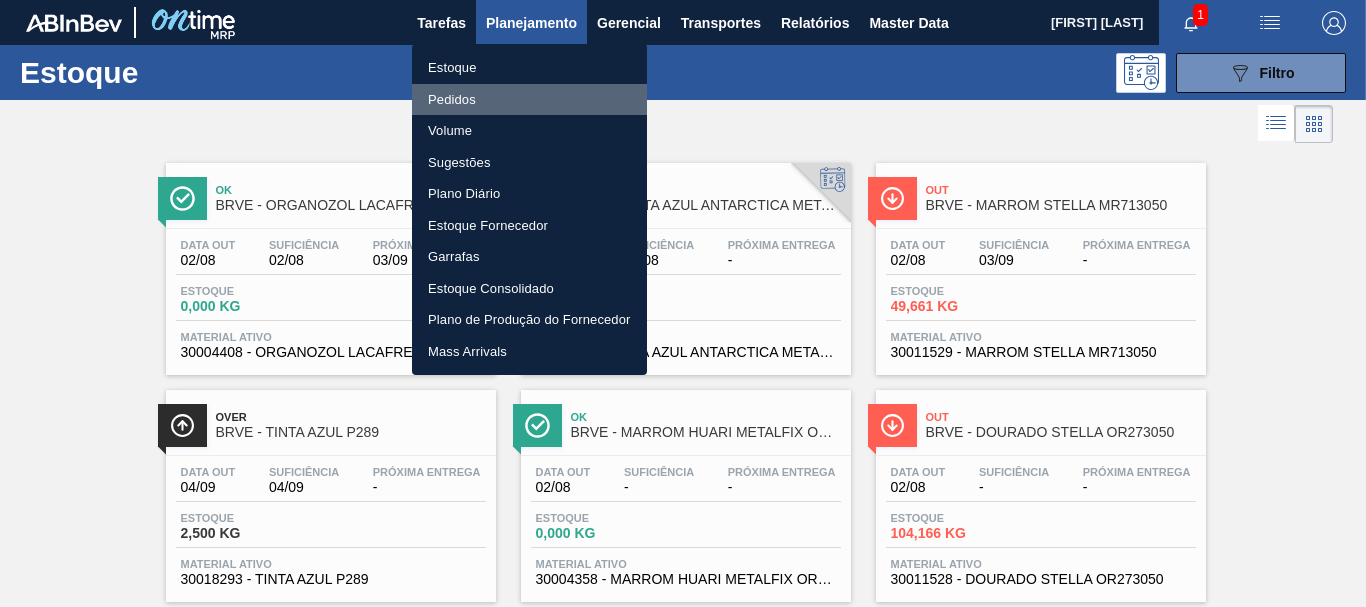 click on "Pedidos" at bounding box center [529, 100] 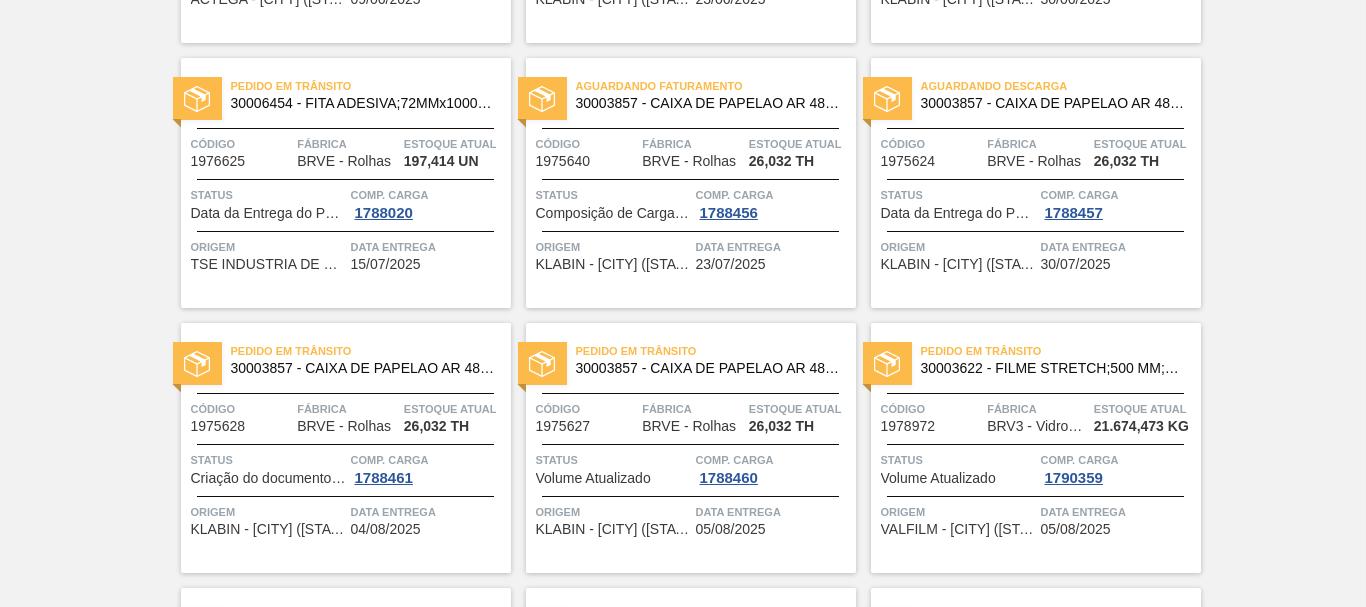 scroll, scrollTop: 1100, scrollLeft: 0, axis: vertical 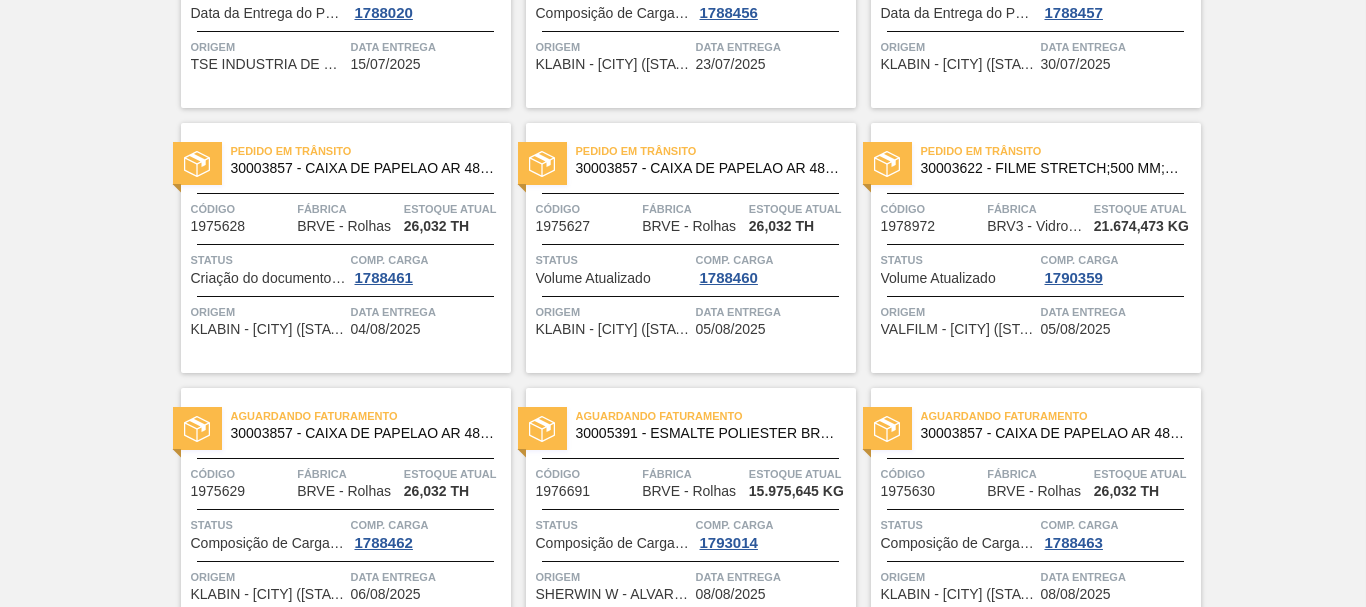 click on "Pedido em Trânsito" at bounding box center [716, 151] 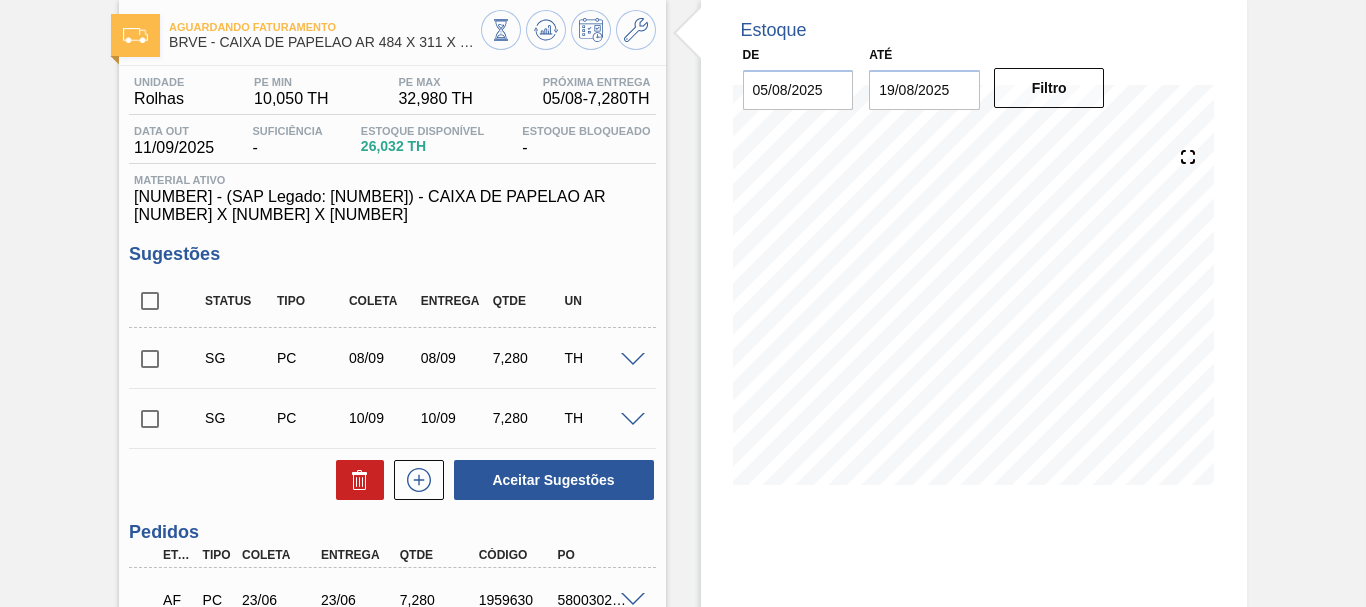 scroll, scrollTop: 0, scrollLeft: 0, axis: both 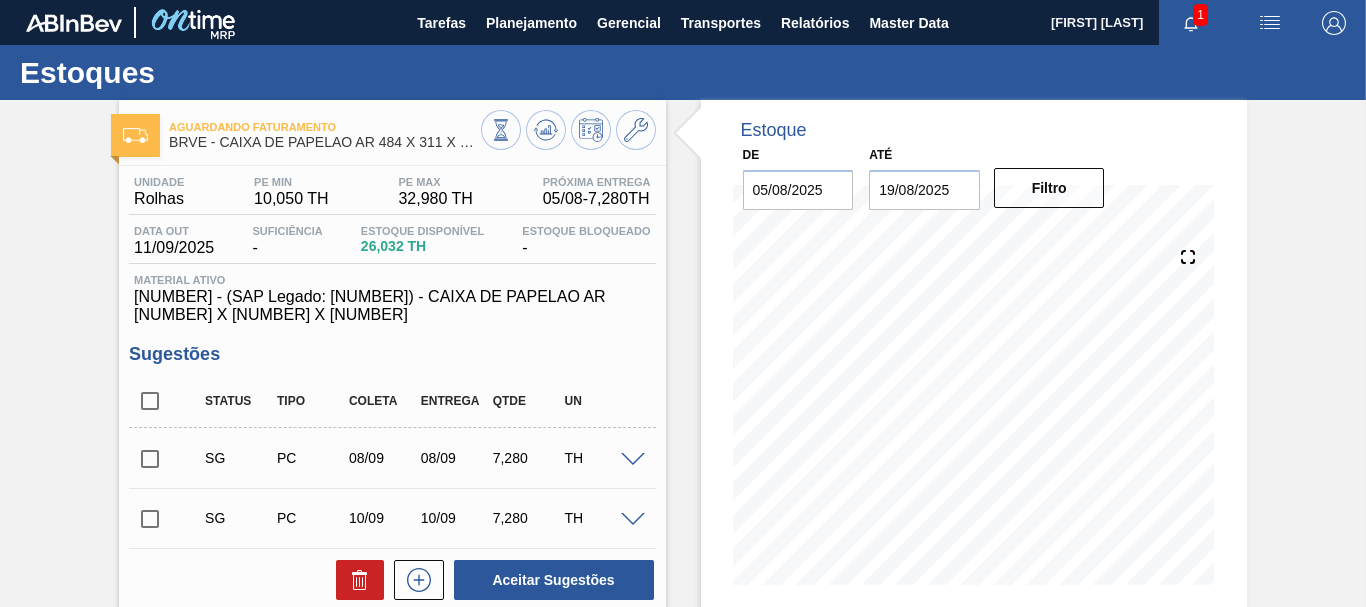 click on "Aguardando Faturamento BRVE - CAIXA DE PAPELAO AR [NUMBER] X [NUMBER] X [NUMBER]   Unidade Rolhas PE MIN [NUMBER]   TH PE MAX [NUMBER]   TH Próxima Entrega [DATE]  -  [NUMBER] TH Data out [DATE] Suficiência - Estoque Disponível [NUMBER] TH Estoque Bloqueado - Material ativo [NUMBER] - (SAP Legado: [NUMBER]) - CAIXA DE PAPELAO AR [NUMBER] X [NUMBER] X [NUMBER]   Sugestões   Status Tipo Coleta Entrega Qtde UN SG PC [DATE] [DATE] [NUMBER] TH Material [NUMBER] - CAIXA DE PAPELAO AR [NUMBER] X [NUMBER] X [NUMBER] Origem Xadrez Transferência Unidades Fornecedor A - [NUMBER] - KLABIN - [CITY] ([STATE]) Coleta [DATE] Entrega [DATE] Hora Entrega Incoterm CIF Tipo de pedido Tam lote [NUMBER] Quantidade 1 Carros 1 Total [NUMBER] Doca N/A Linha de Produção Comentário Observações SG PC [DATE] [DATE] [NUMBER] TH Material [NUMBER] - CAIXA DE PAPELAO AR [NUMBER] X [NUMBER] X [NUMBER] Origem Xadrez Transferência Unidades Fornecedor A - [NUMBER] - KLABIN - [CITY] ([STATE]) Coleta [DATE] Entrega [DATE] Hora Entrega Incoterm CIF Tipo de pedido Tam lote [NUMBER] Quantidade 1 Carros 1 Total [NUMBER] Doca" at bounding box center (683, 856) 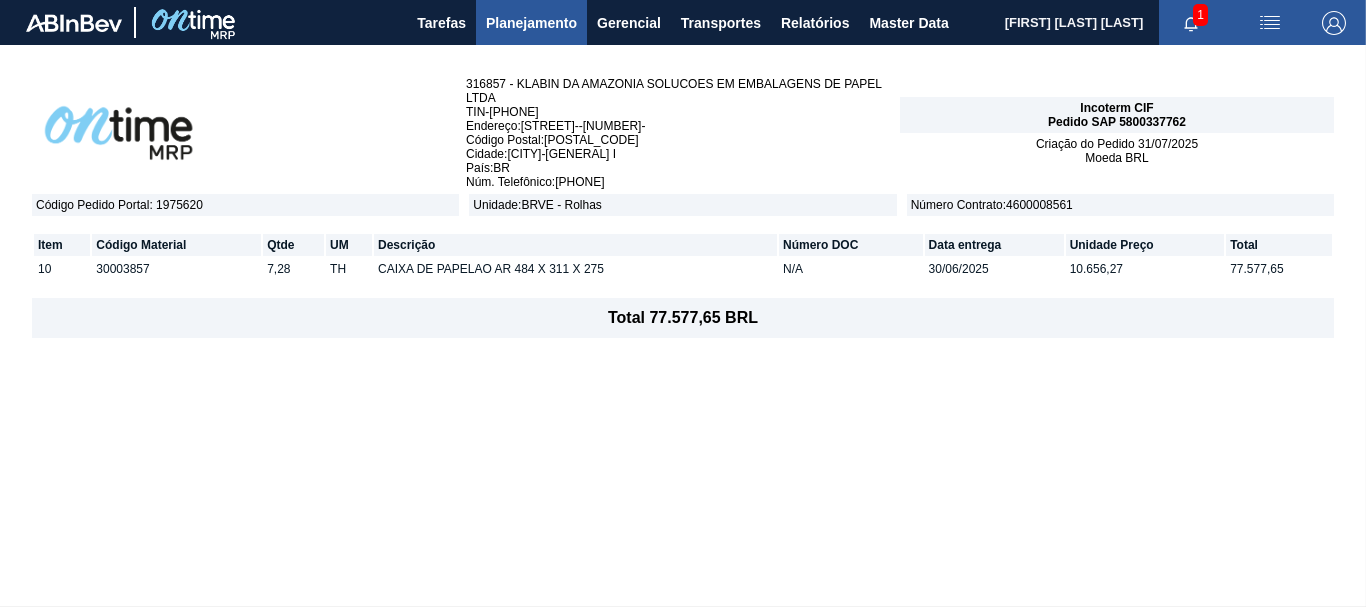 scroll, scrollTop: 0, scrollLeft: 0, axis: both 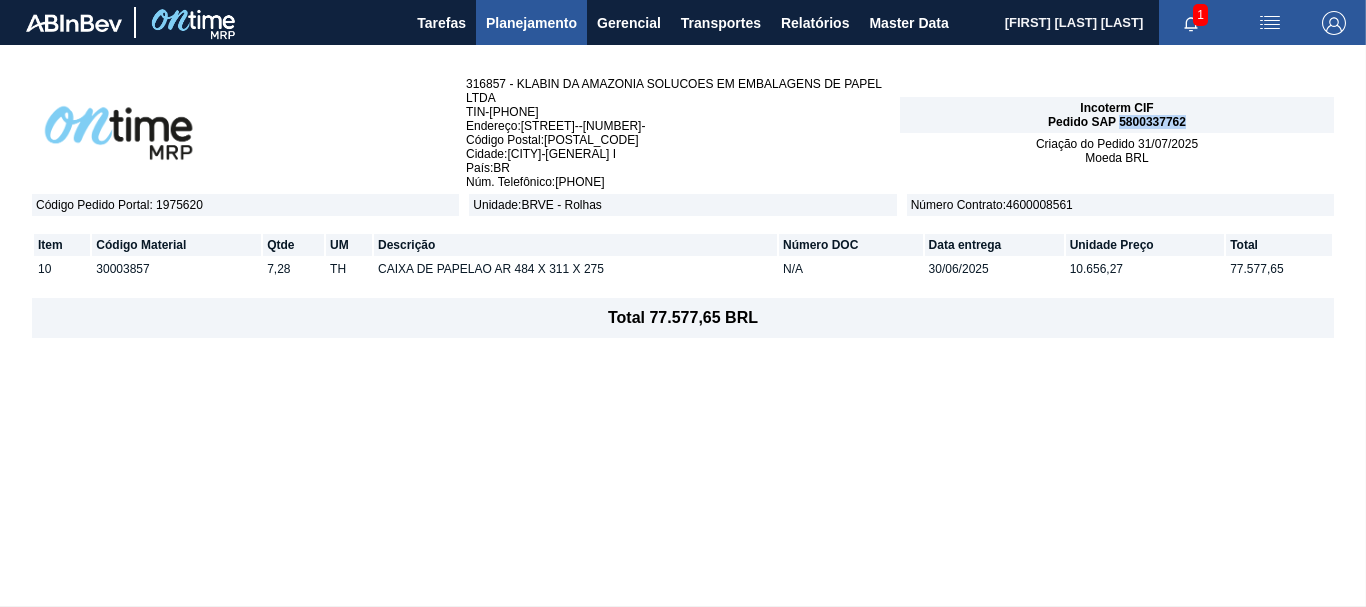drag, startPoint x: 1120, startPoint y: 119, endPoint x: 1189, endPoint y: 124, distance: 69.18092 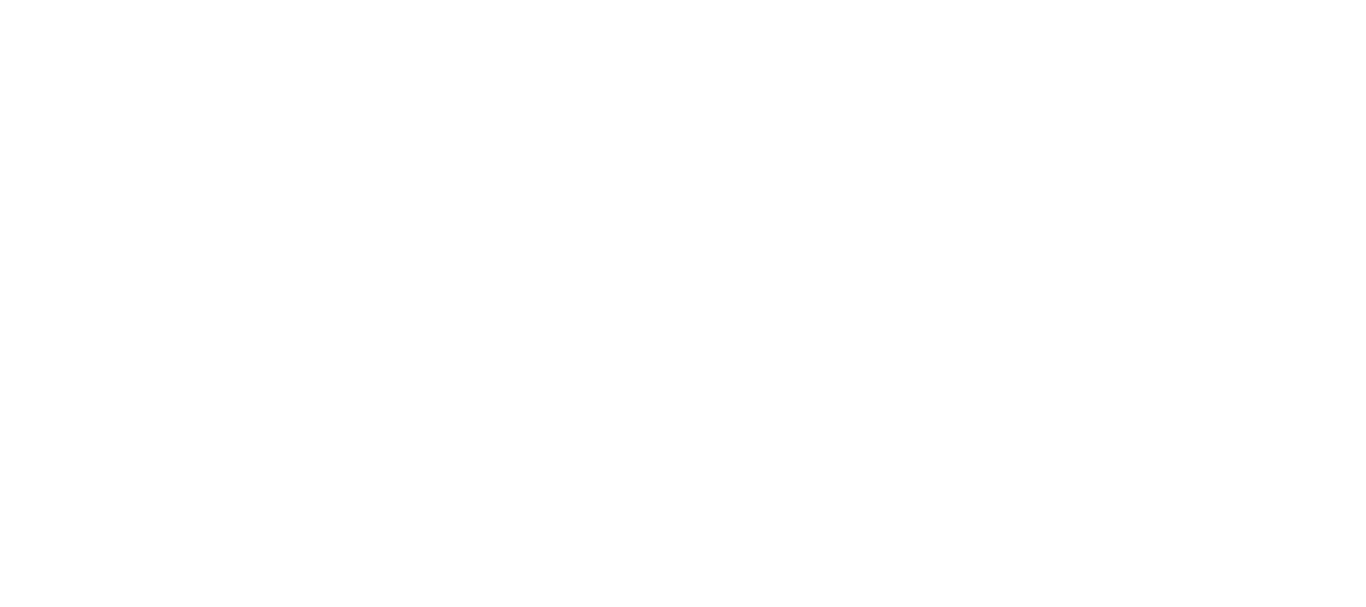 scroll, scrollTop: 0, scrollLeft: 0, axis: both 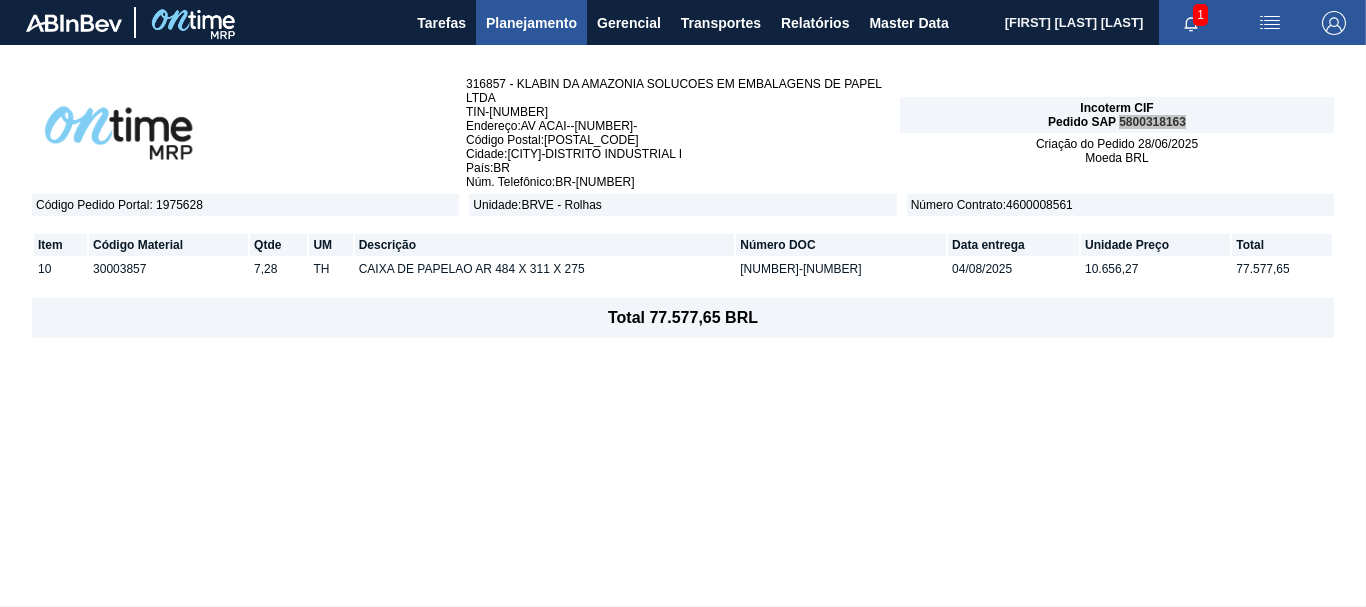 drag, startPoint x: 1192, startPoint y: 116, endPoint x: 1122, endPoint y: 122, distance: 70.256676 